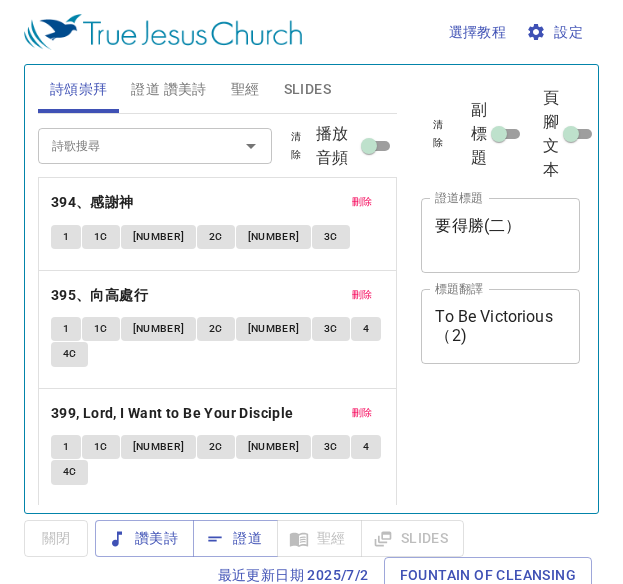 scroll, scrollTop: 0, scrollLeft: 0, axis: both 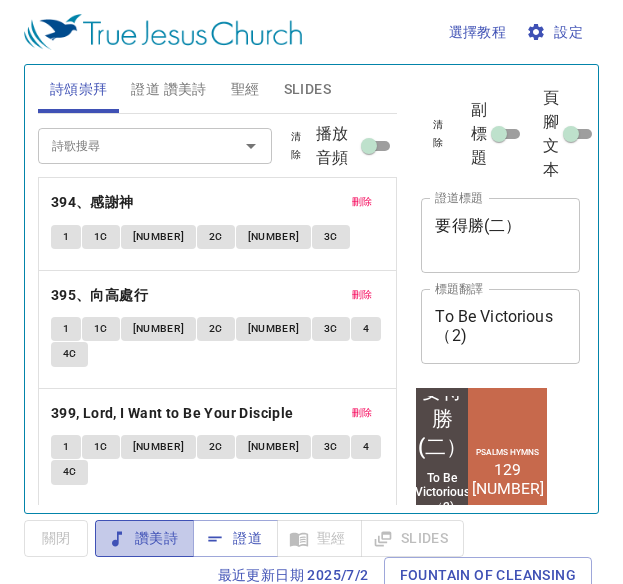 click on "讚美詩" at bounding box center (144, 538) 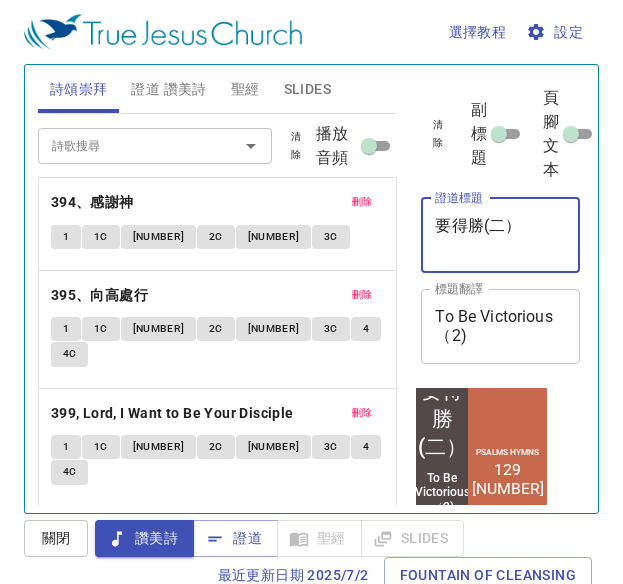 click on "要得勝(二）" at bounding box center [500, 235] 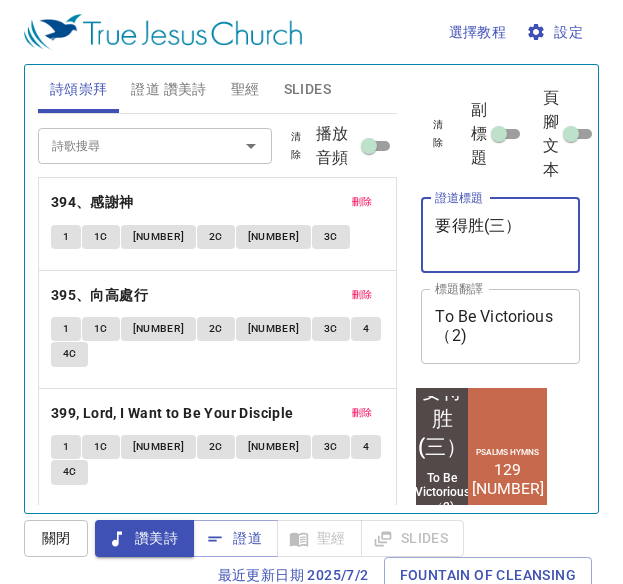 type on "要得胜(三）" 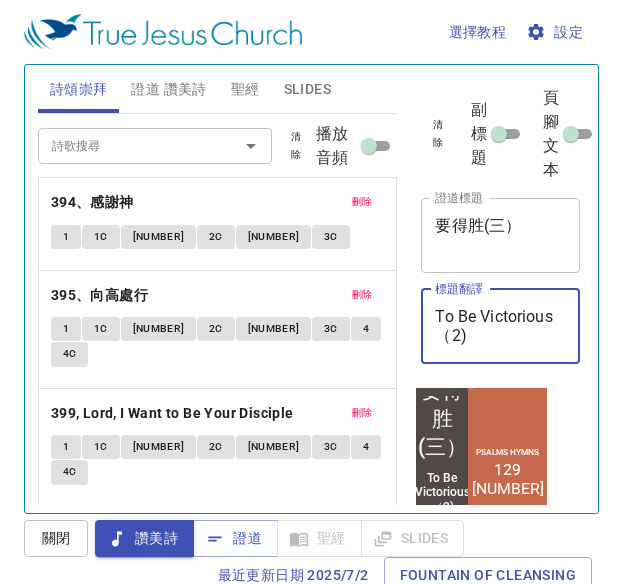 click on "To Be Victorious（2)" at bounding box center (500, 326) 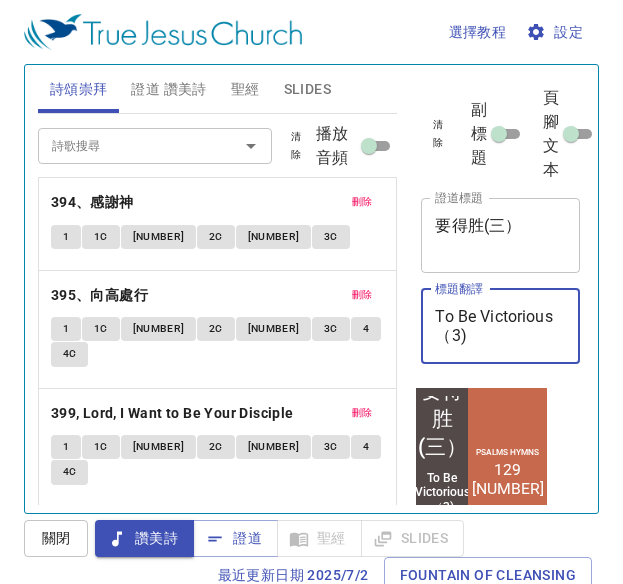 type on "To Be Victorious（3)" 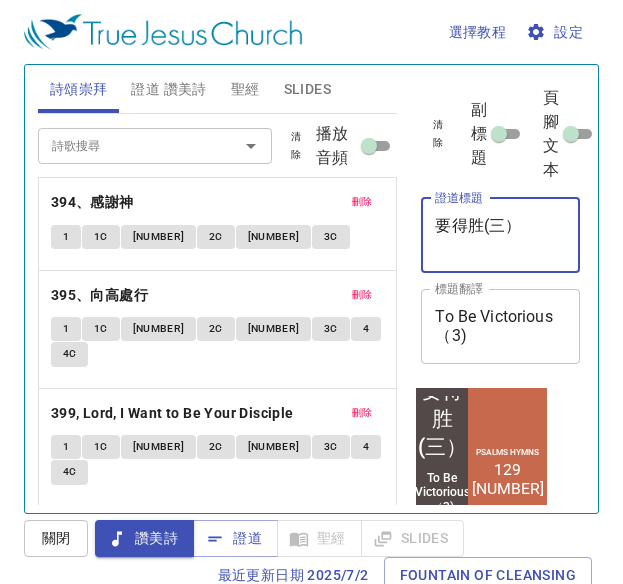 click on "要得胜(三）" at bounding box center (500, 235) 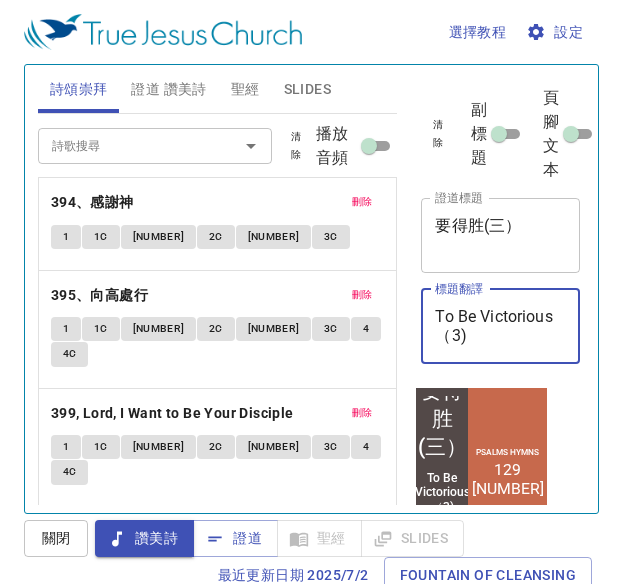 click on "To Be Victorious（3)" at bounding box center [500, 326] 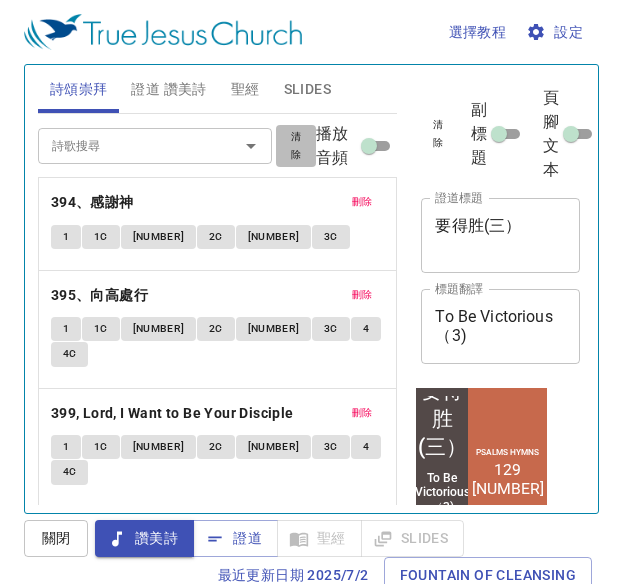 click on "清除" at bounding box center (296, 146) 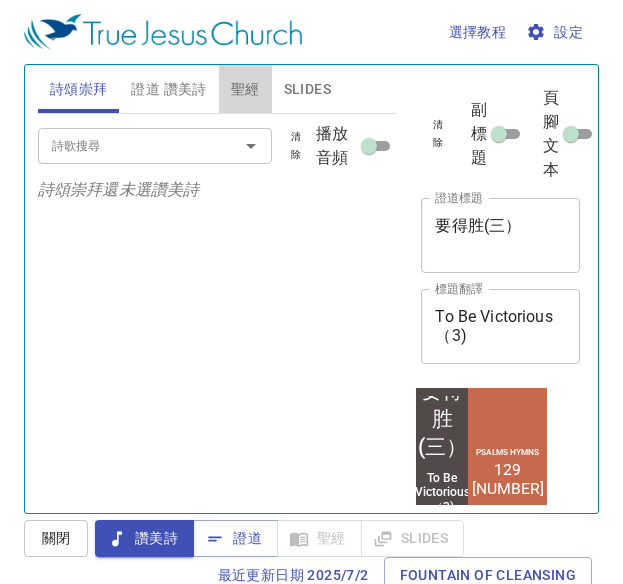 click on "聖經" at bounding box center (245, 89) 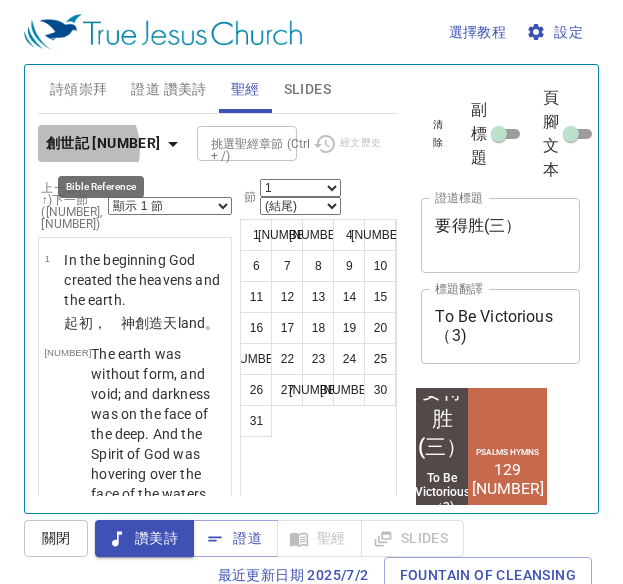 click on "創世記 1" at bounding box center (103, 143) 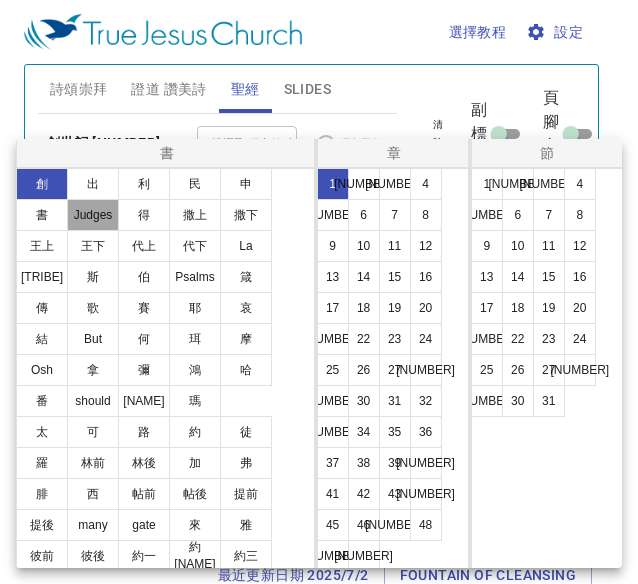 click on "士" at bounding box center (93, 215) 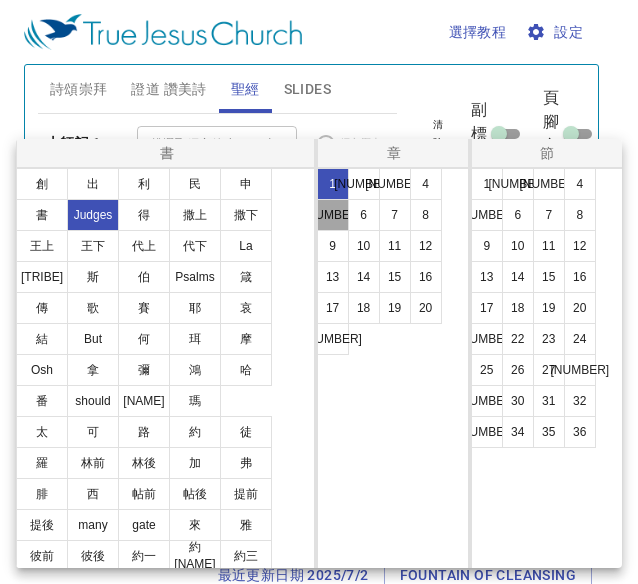 click on "5" at bounding box center [333, 215] 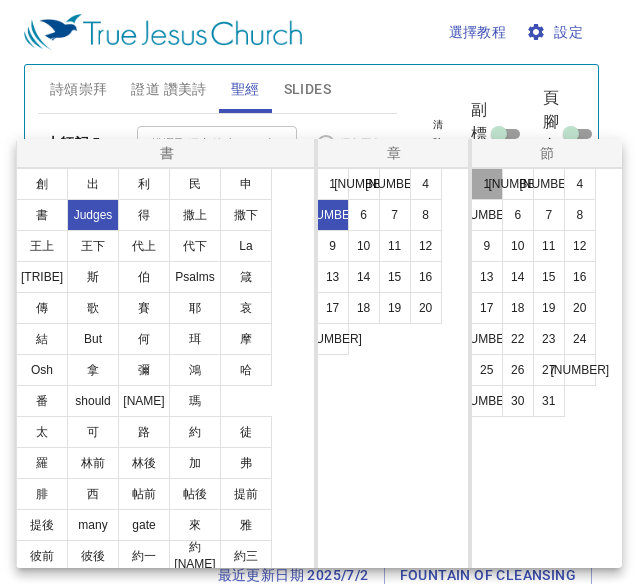 click on "1" at bounding box center [487, 184] 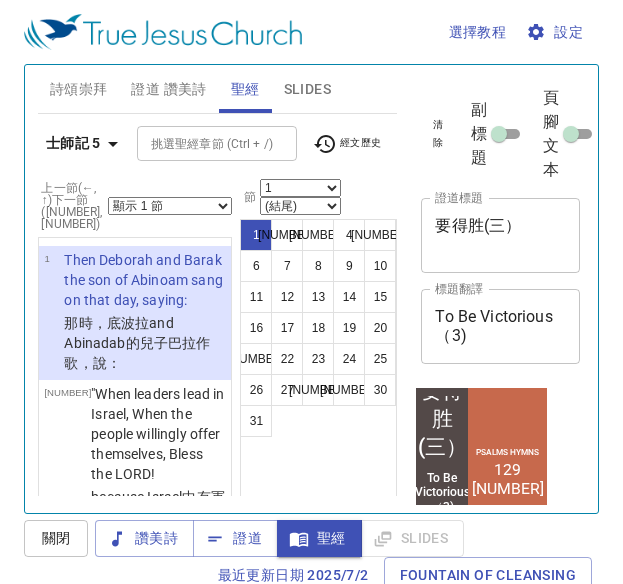 click on "顯示 1 節 顯示 2 節 顯示 3 節 顯示 4 節 顯示 5 節" at bounding box center [170, 206] 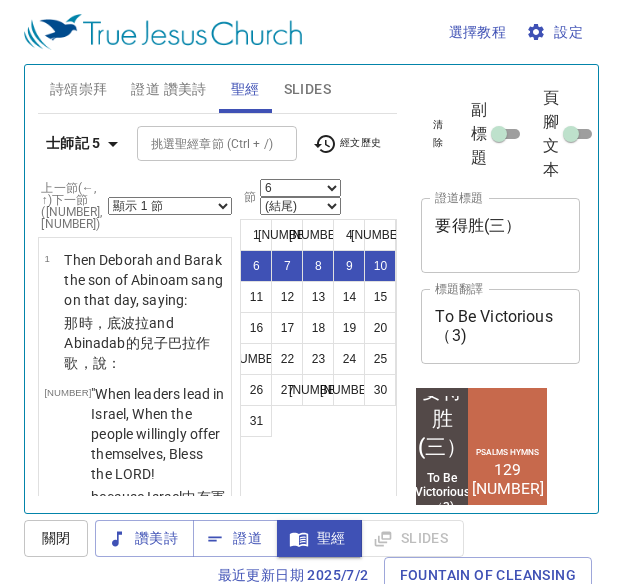 scroll, scrollTop: 9, scrollLeft: 0, axis: vertical 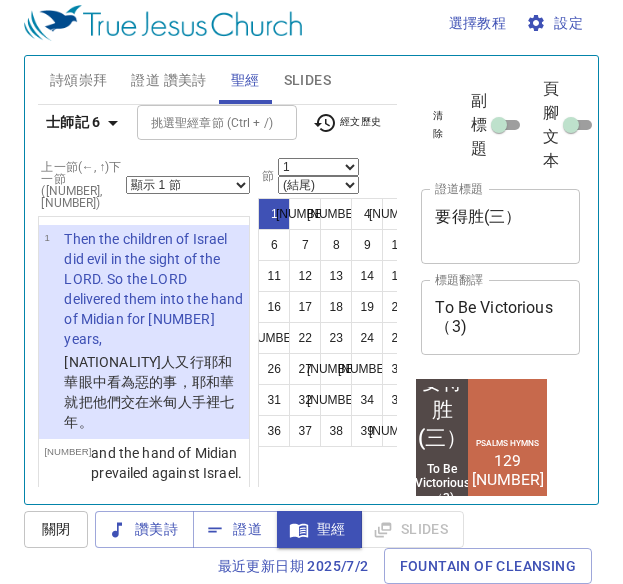 click on "顯示 1 節 顯示 2 節 顯示 3 節 顯示 4 節 顯示 5 節" at bounding box center (188, 185) 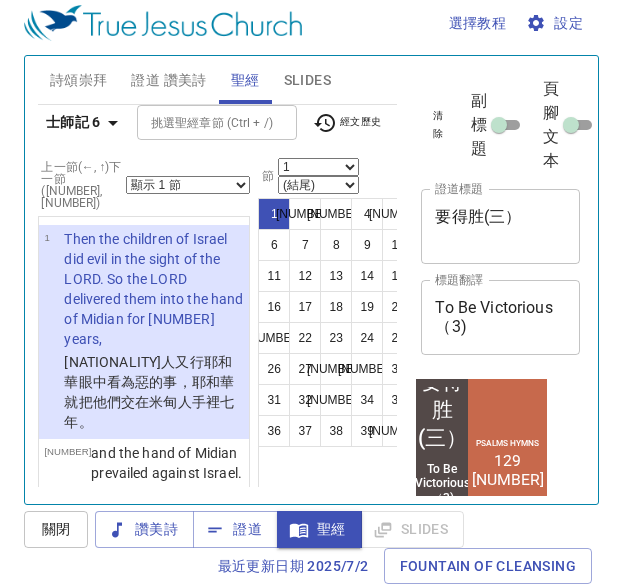 select on "5" 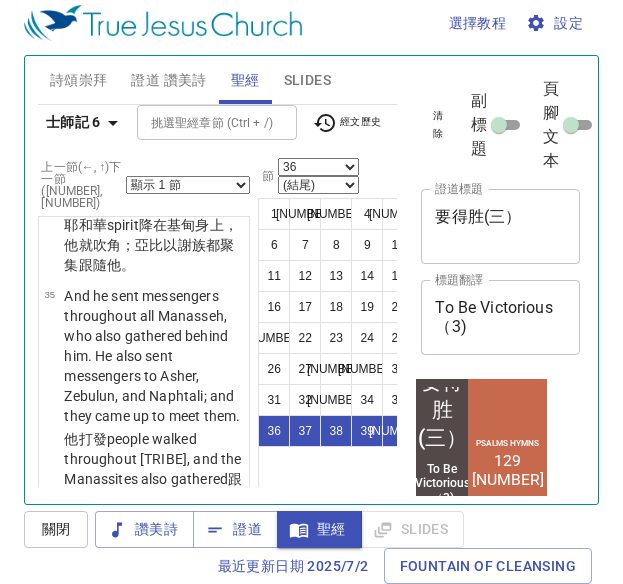 scroll, scrollTop: 9555, scrollLeft: 0, axis: vertical 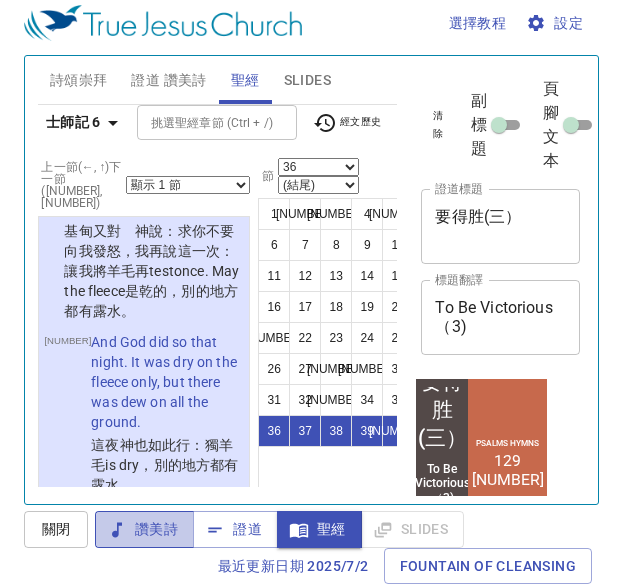 click on "讚美詩" at bounding box center (144, 529) 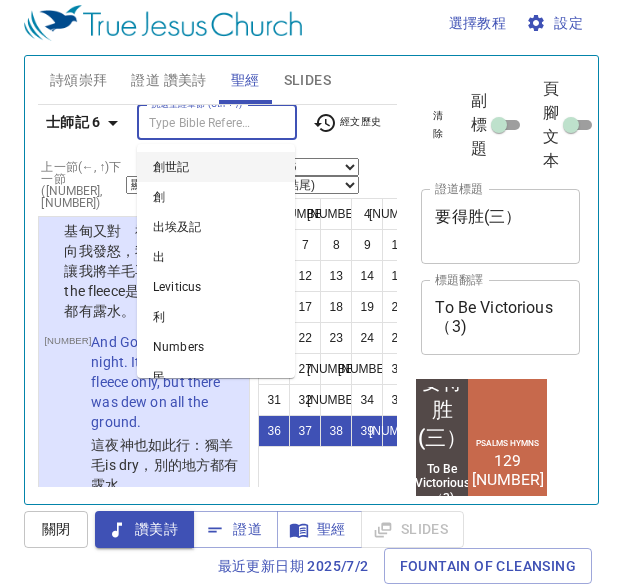 click on "挑選聖經章節 (Ctrl + /)" at bounding box center [200, 122] 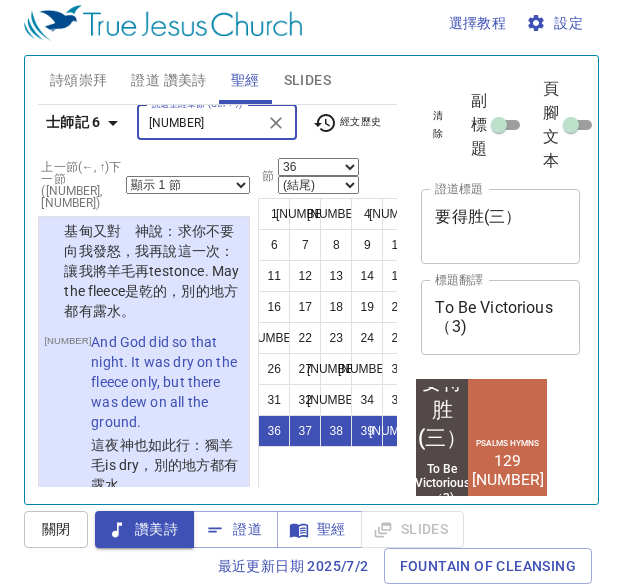 type on "237" 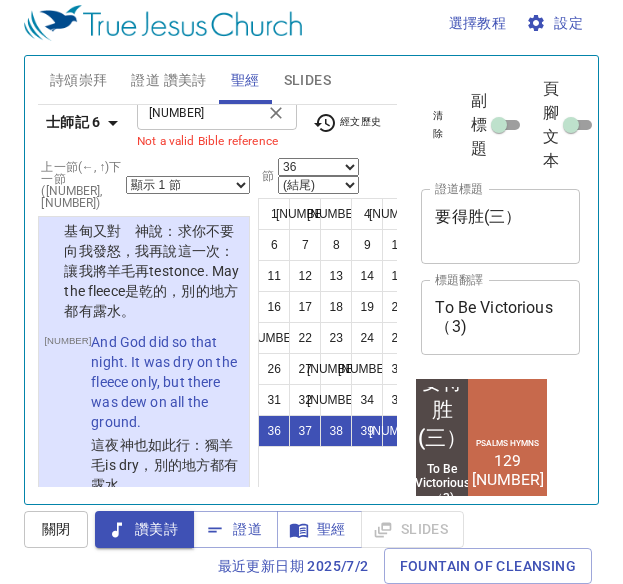 scroll, scrollTop: 0, scrollLeft: 0, axis: both 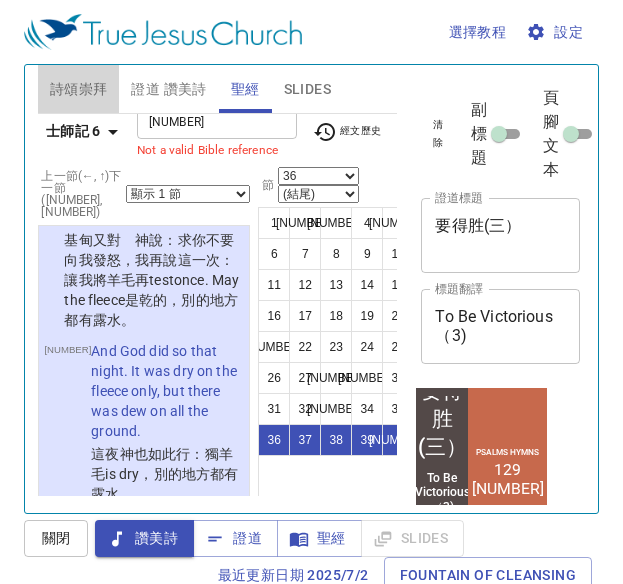 click on "詩頌崇拜" at bounding box center [79, 89] 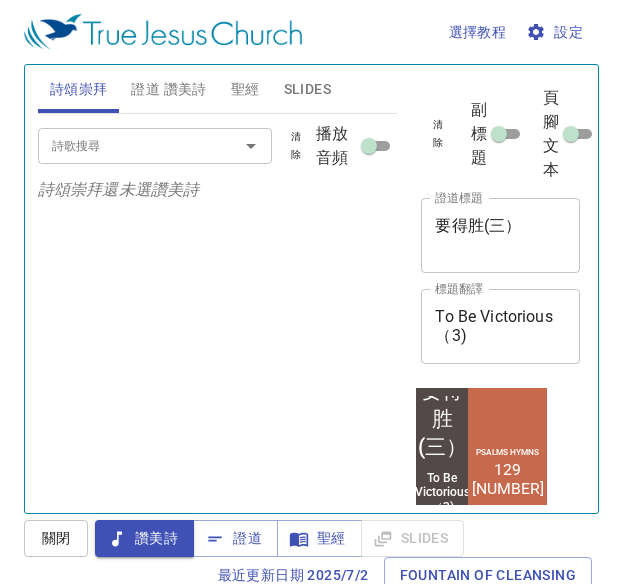 click on "詩歌搜尋" at bounding box center [125, 145] 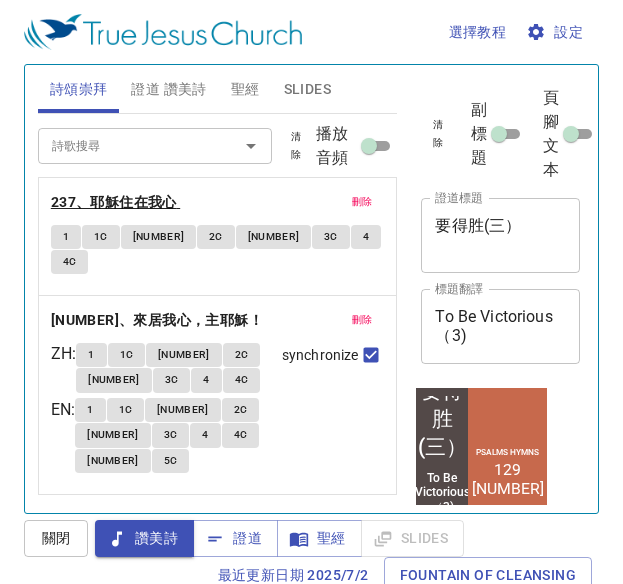 click on "237、耶穌住在我心" at bounding box center (114, 202) 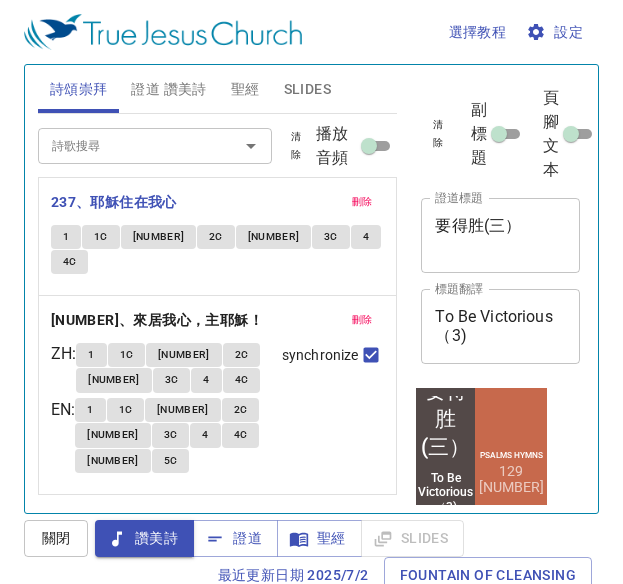 click on "詩歌搜尋" at bounding box center (155, 145) 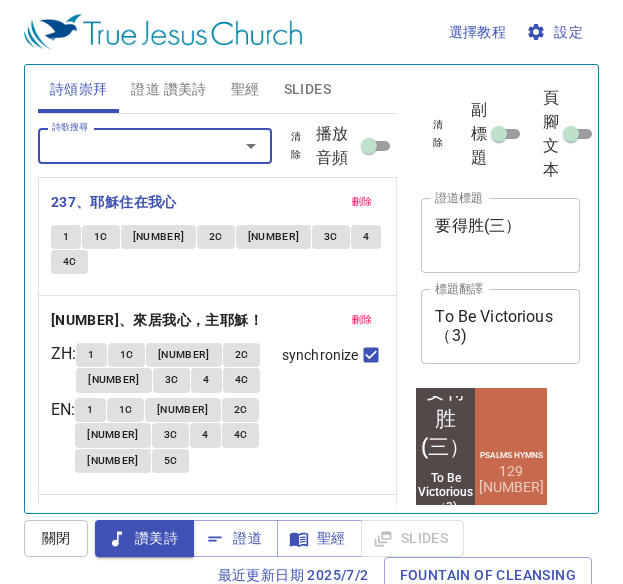 click on "1" at bounding box center [66, 237] 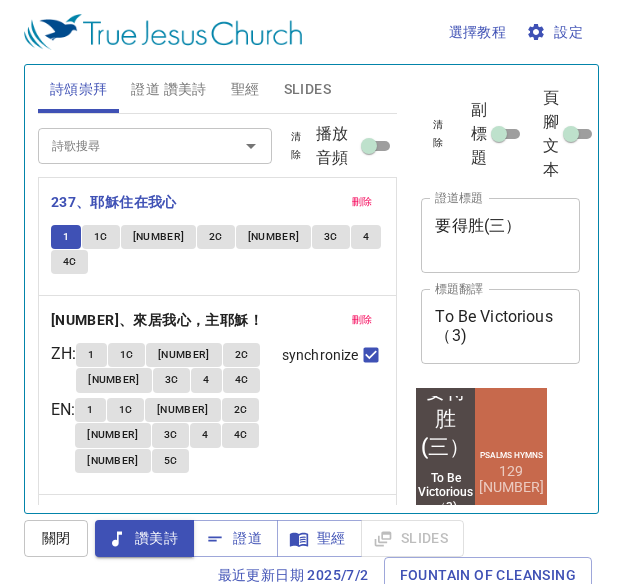type 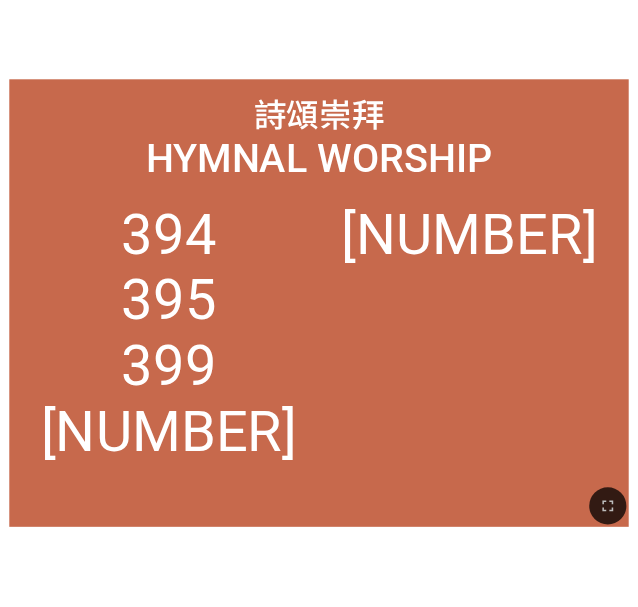scroll, scrollTop: 0, scrollLeft: 0, axis: both 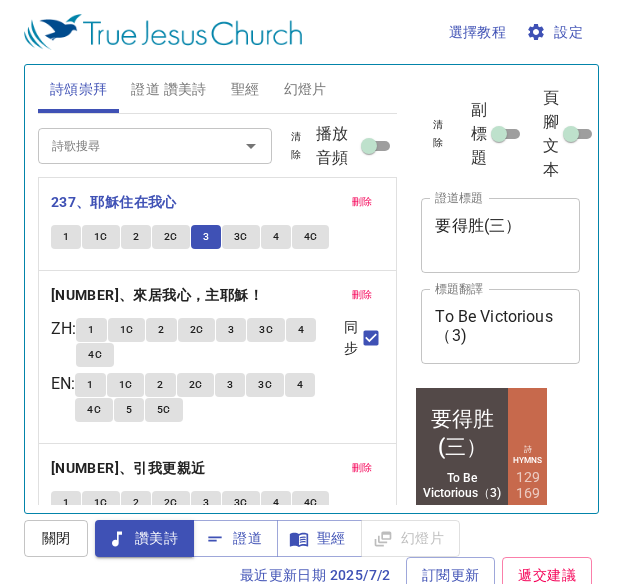type 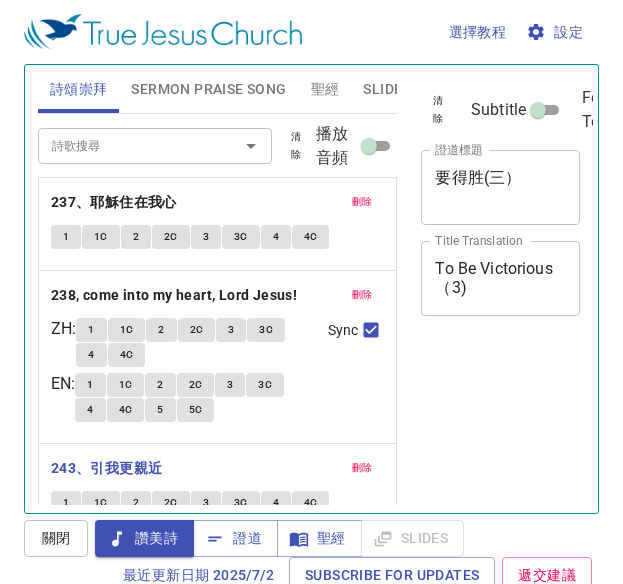 scroll, scrollTop: 0, scrollLeft: 0, axis: both 